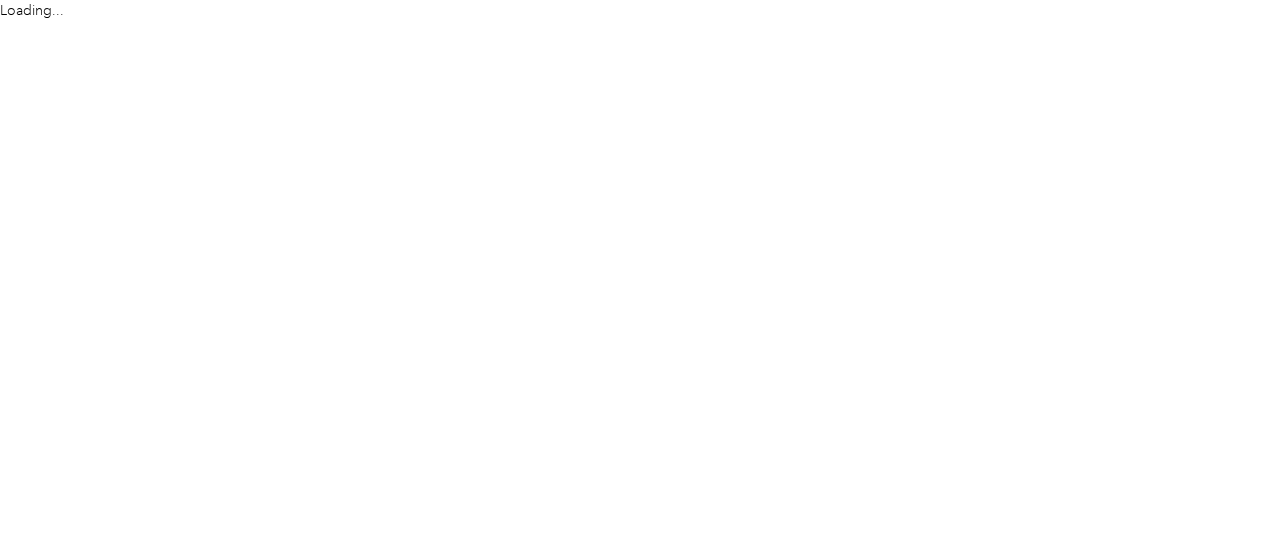 scroll, scrollTop: 0, scrollLeft: 0, axis: both 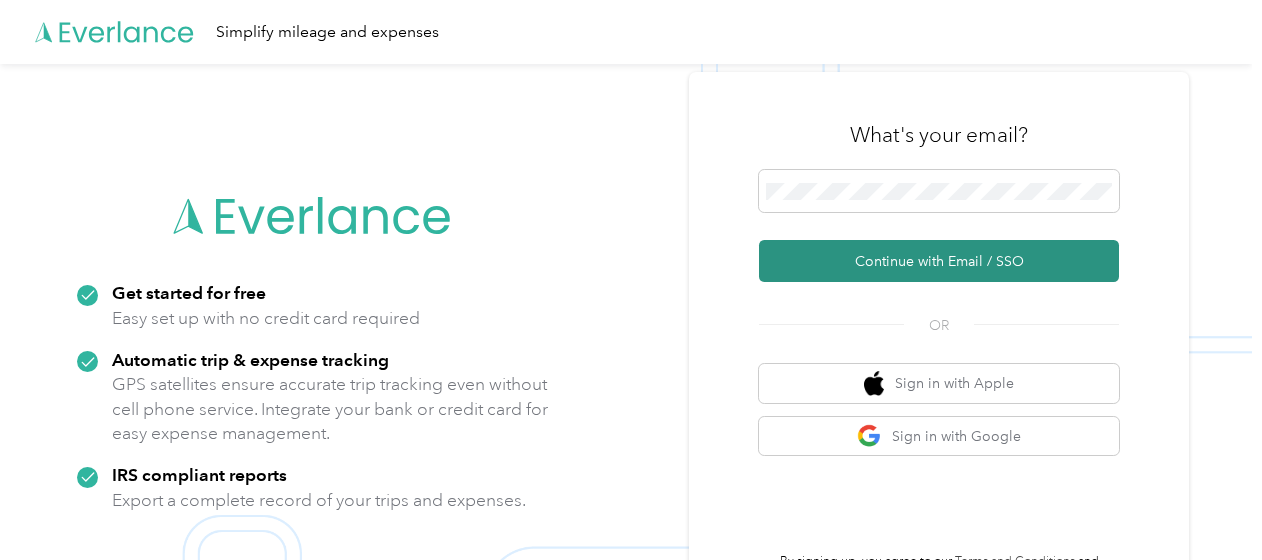 click on "Continue with Email / SSO" at bounding box center [939, 261] 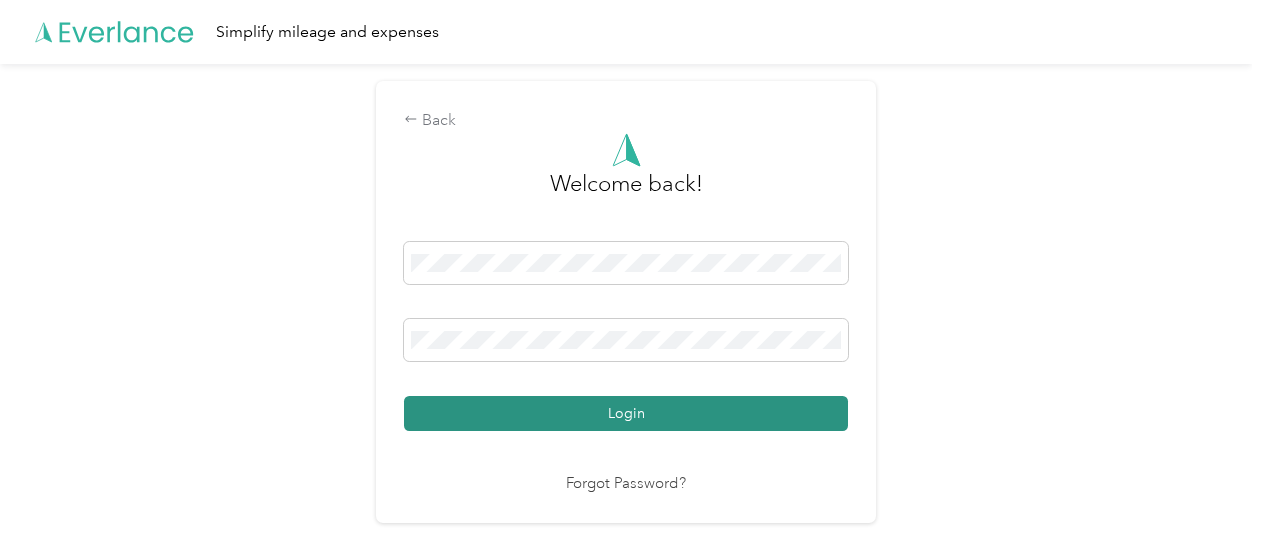 click on "Login" at bounding box center (626, 413) 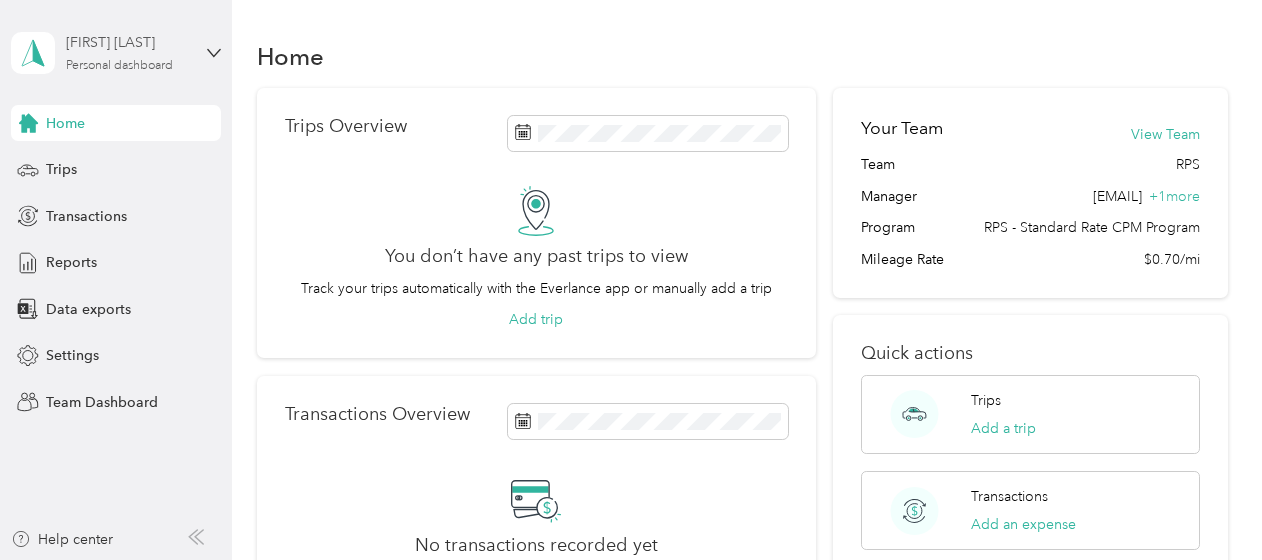 click on "[FIRST] [LAST] Personal dashboard" at bounding box center (128, 52) 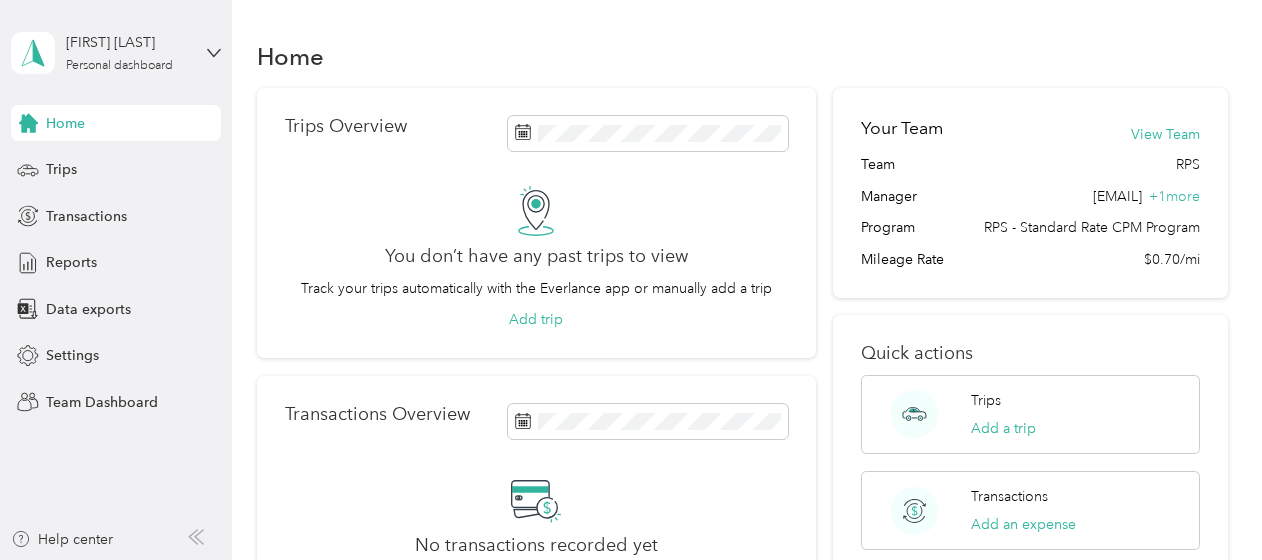 click on "Team dashboard" at bounding box center [82, 164] 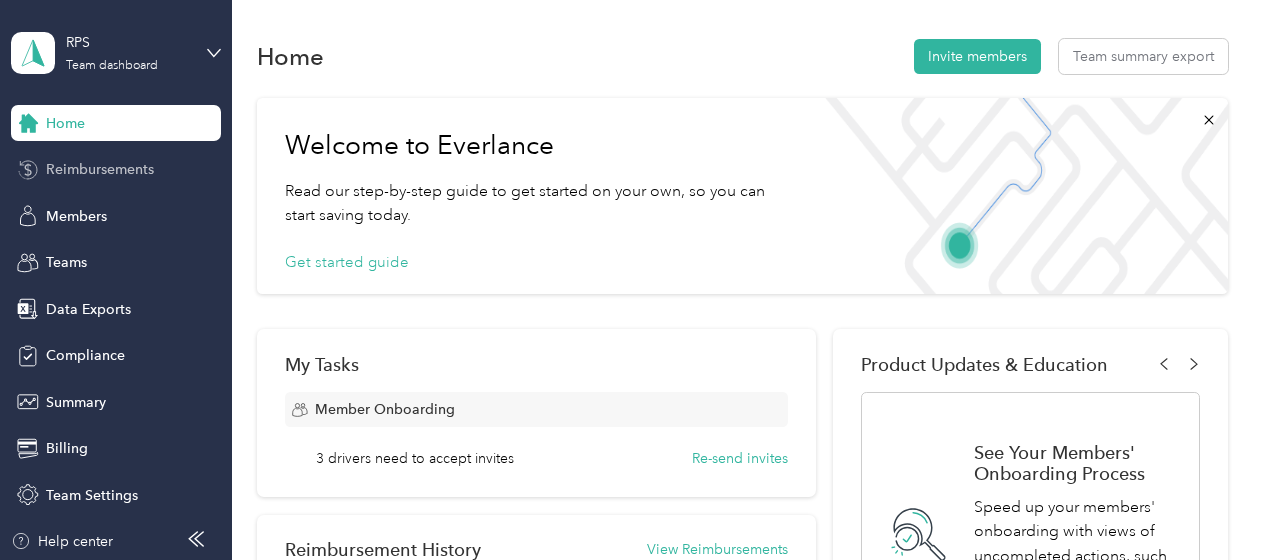 click on "Reimbursements" at bounding box center (100, 169) 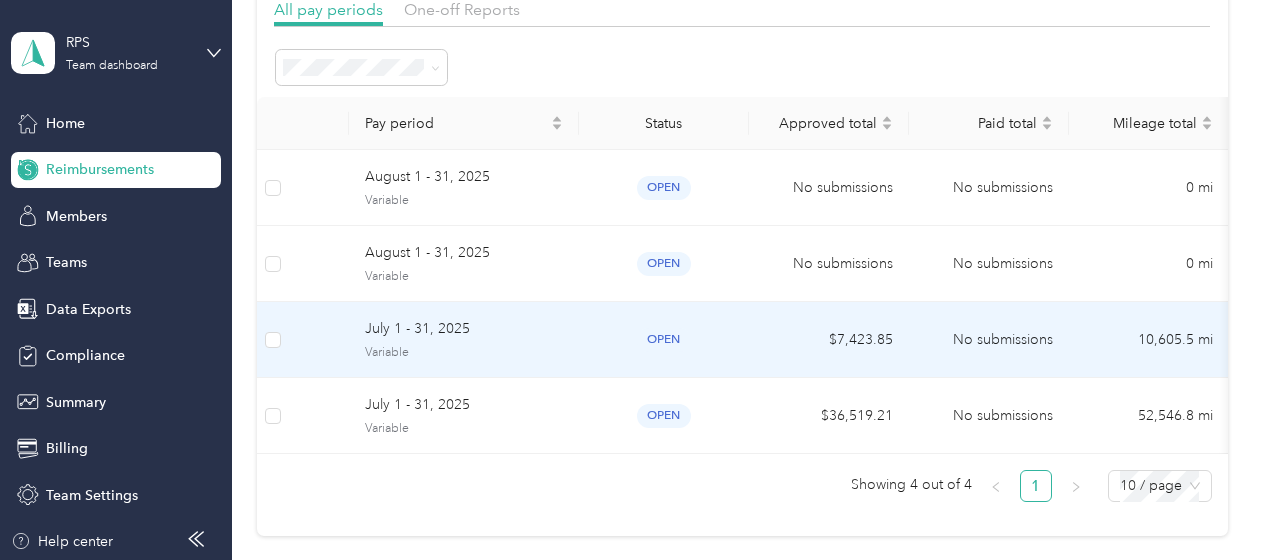 scroll, scrollTop: 156, scrollLeft: 0, axis: vertical 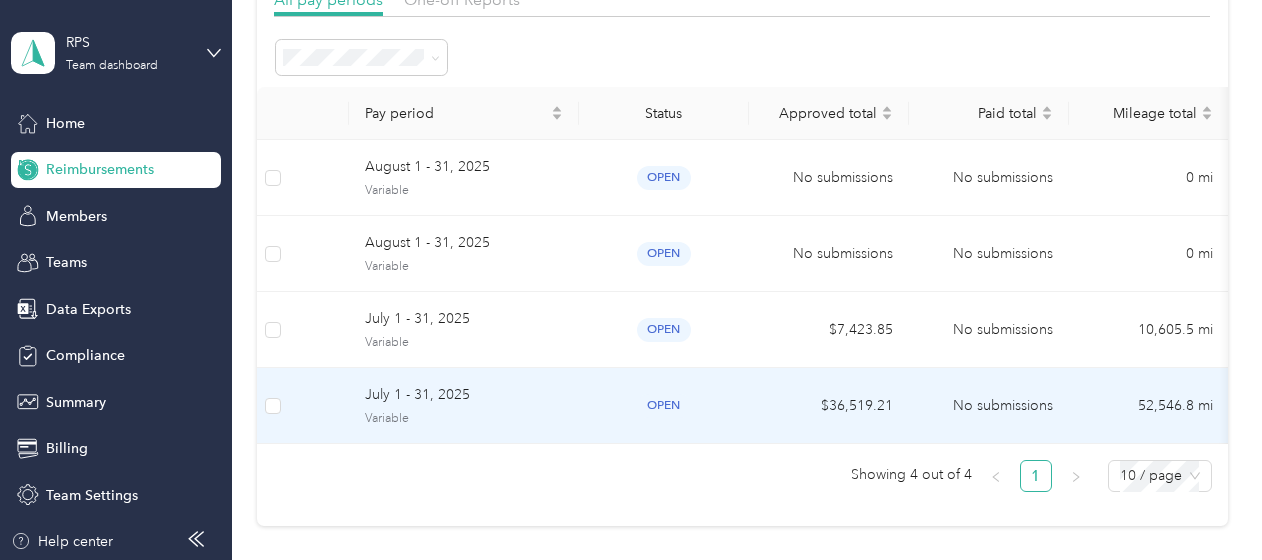 click on "open" at bounding box center (664, 405) 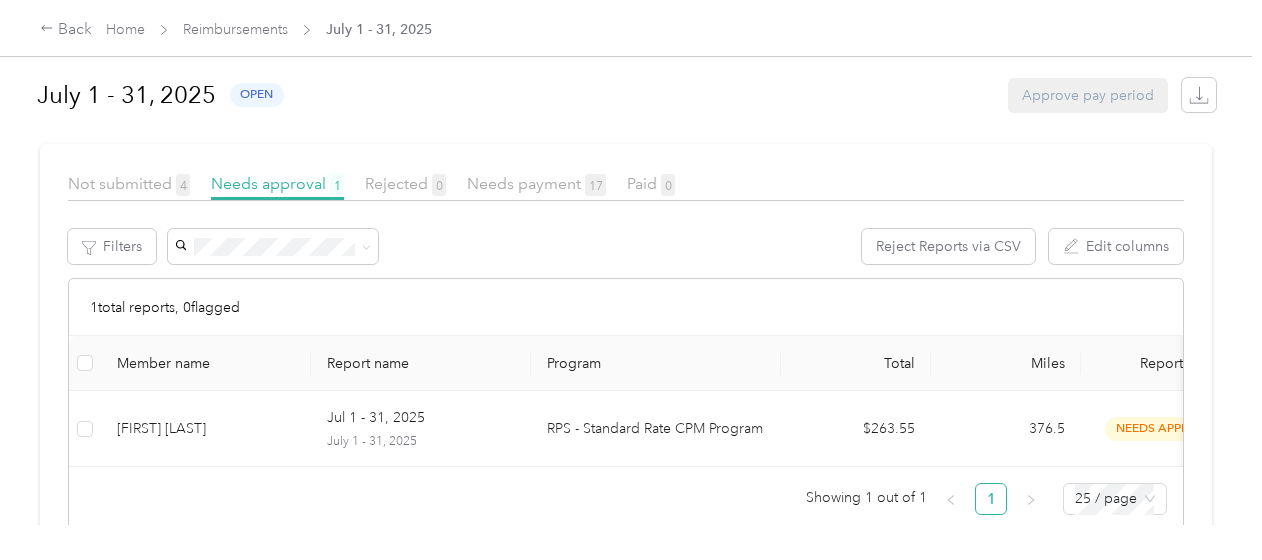 scroll, scrollTop: 431, scrollLeft: 0, axis: vertical 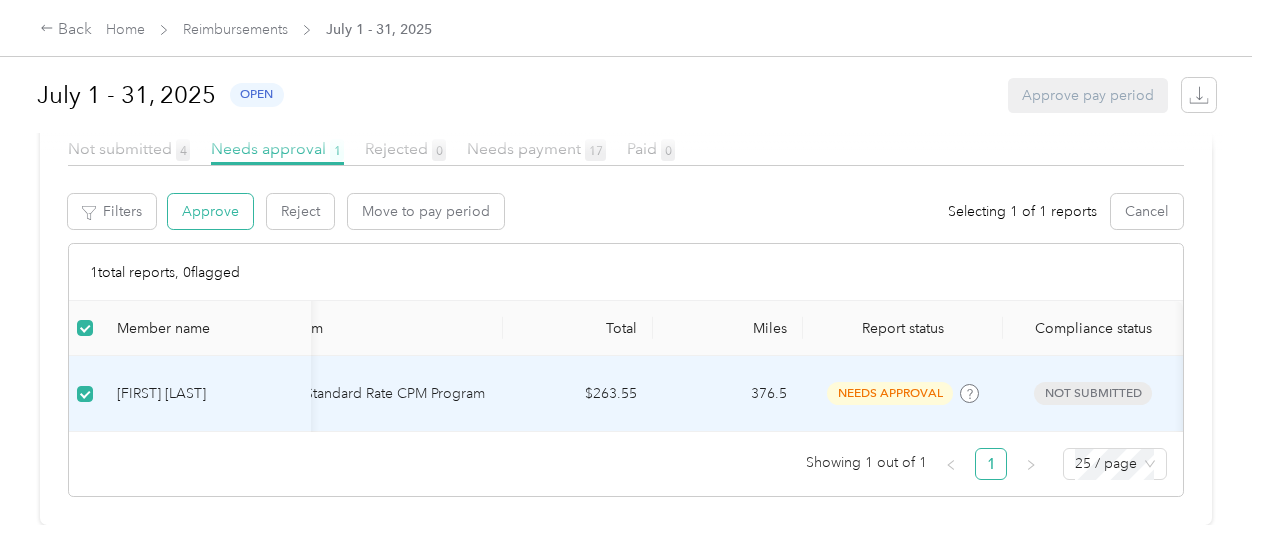click on "Approve" at bounding box center (210, 211) 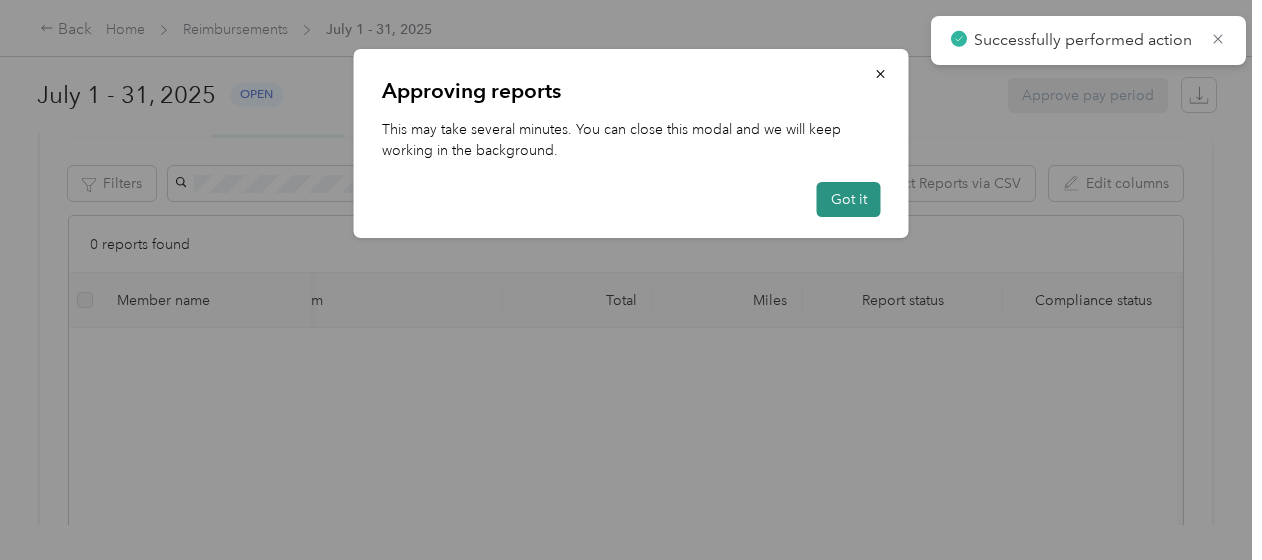 click on "Got it" at bounding box center (849, 199) 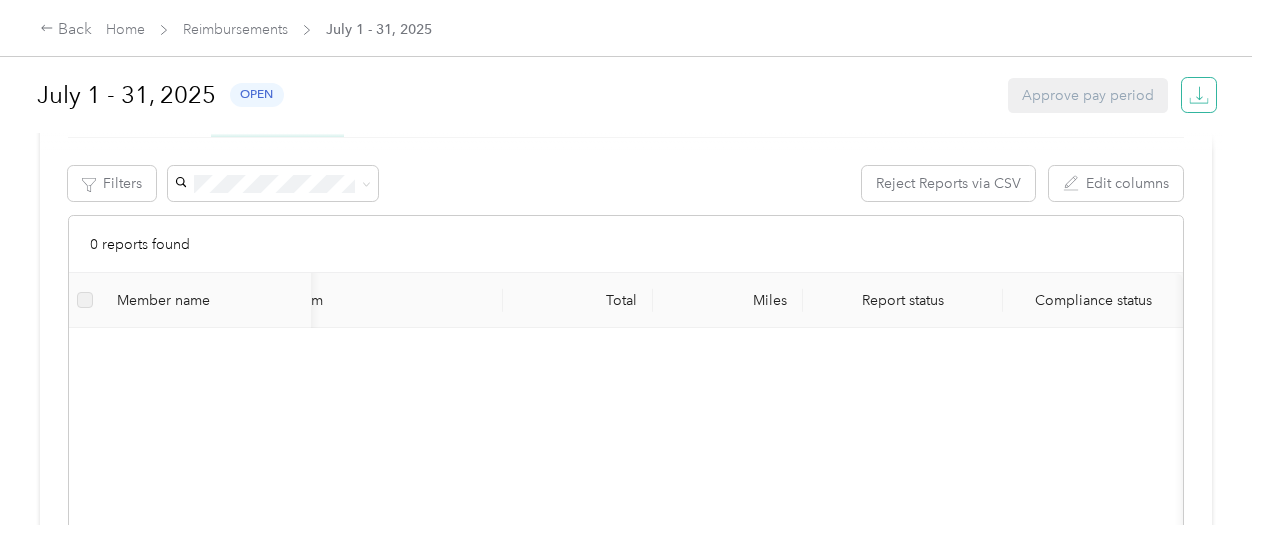 click 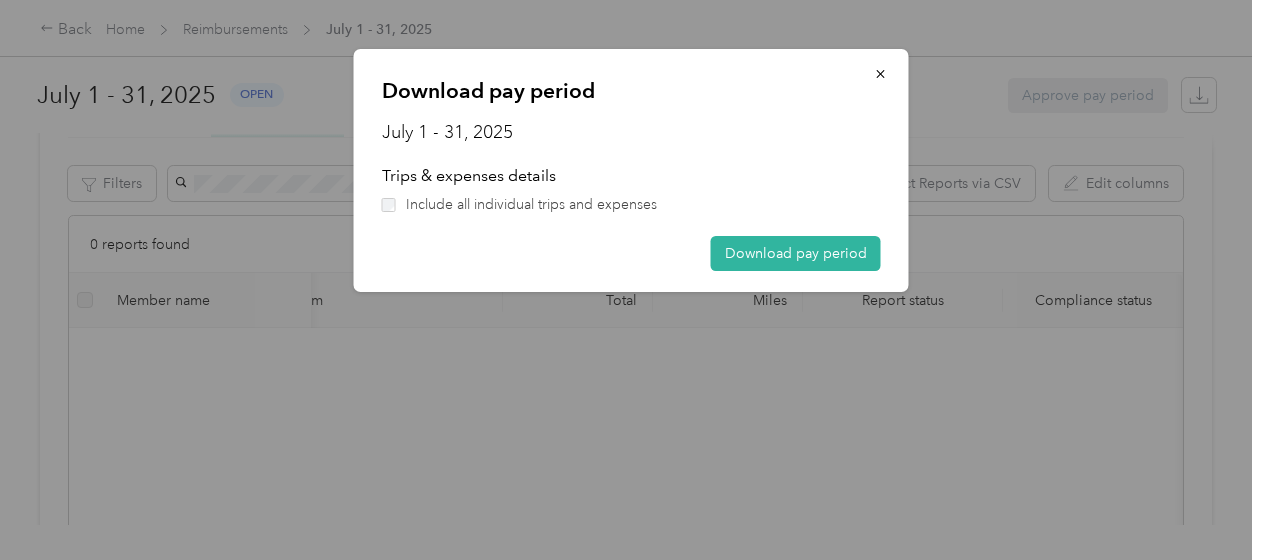 click on "Include all individual trips and expenses" at bounding box center (531, 204) 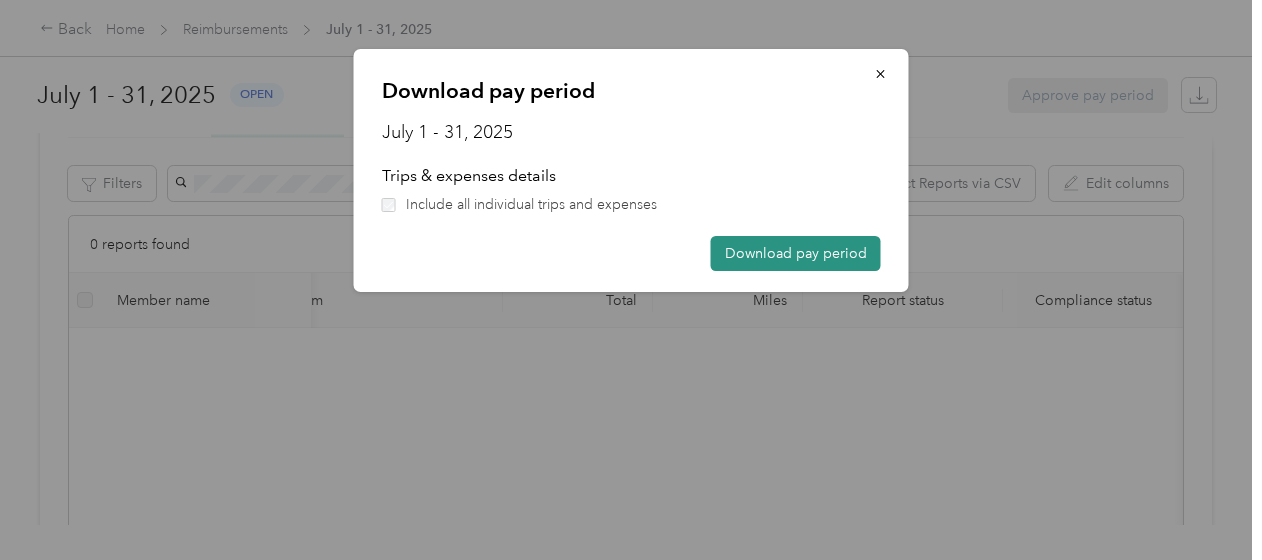 click on "Download pay period" at bounding box center (796, 253) 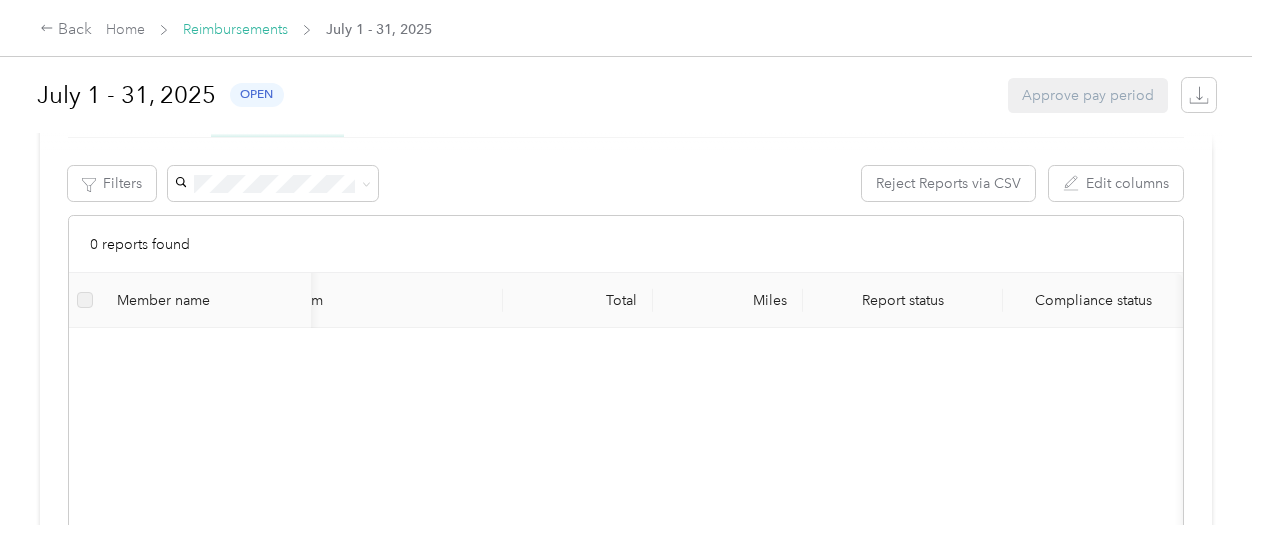 click on "Reimbursements" at bounding box center [235, 29] 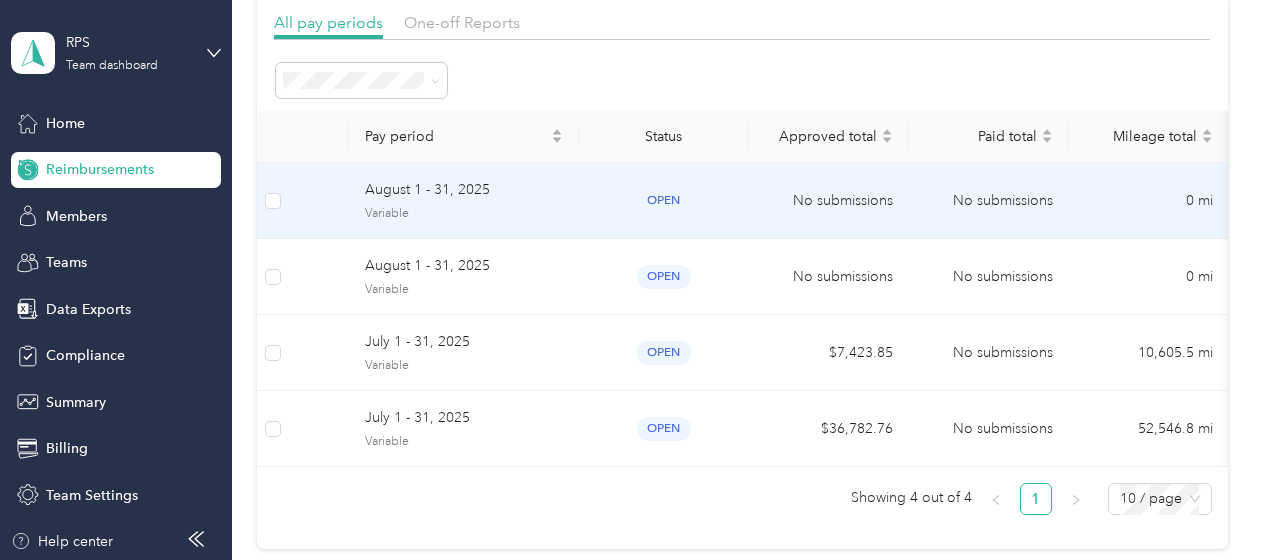 scroll, scrollTop: 134, scrollLeft: 0, axis: vertical 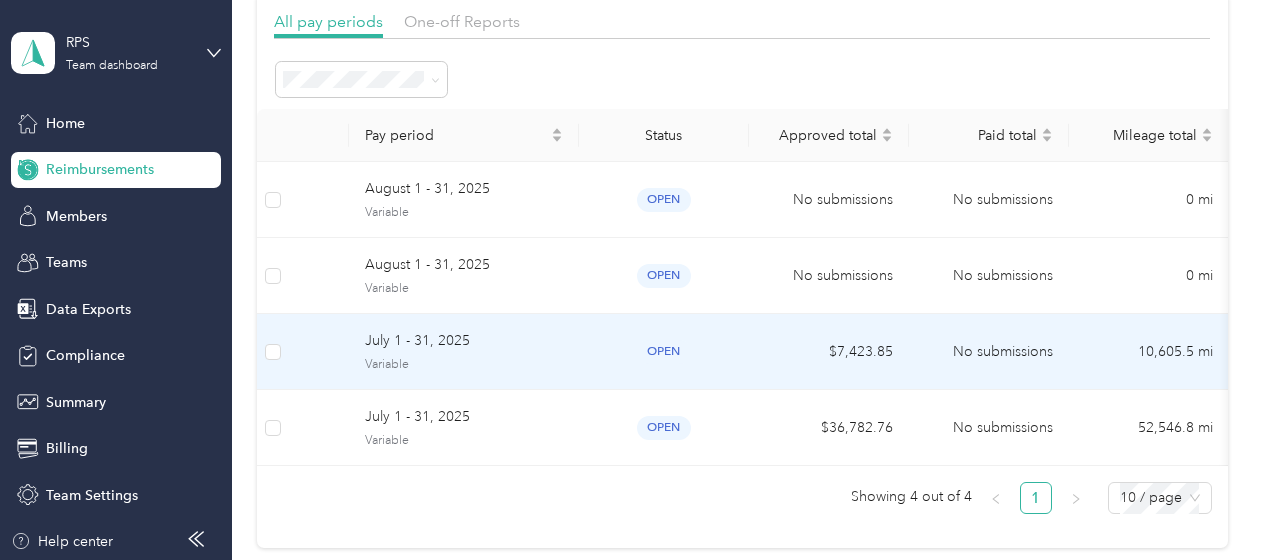 click on "July 1 - 31, 2025" at bounding box center (464, 341) 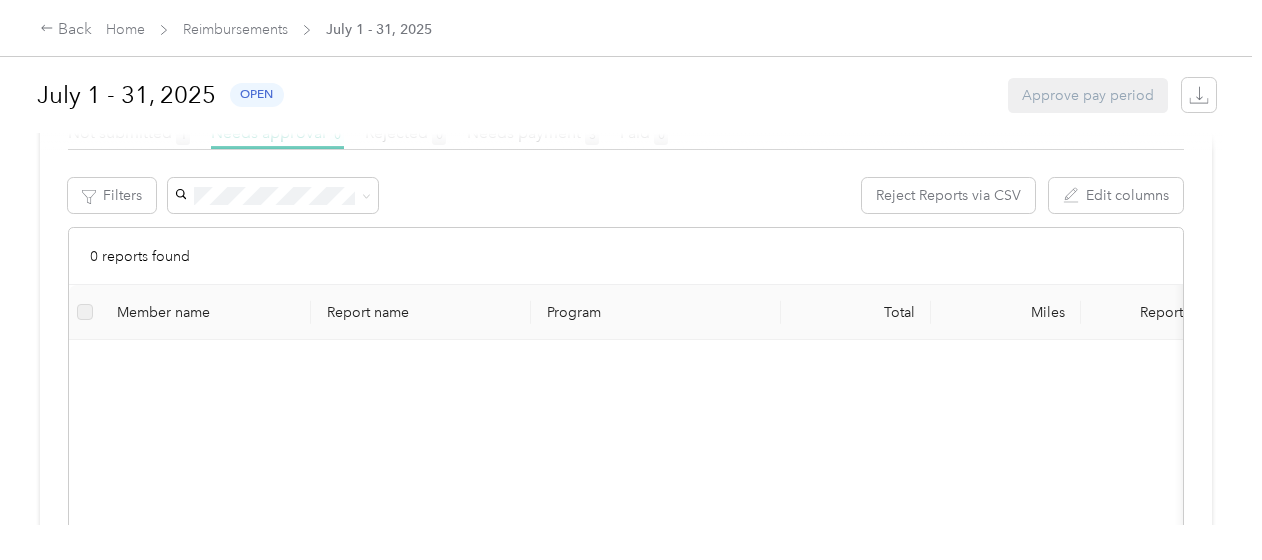 scroll, scrollTop: 421, scrollLeft: 0, axis: vertical 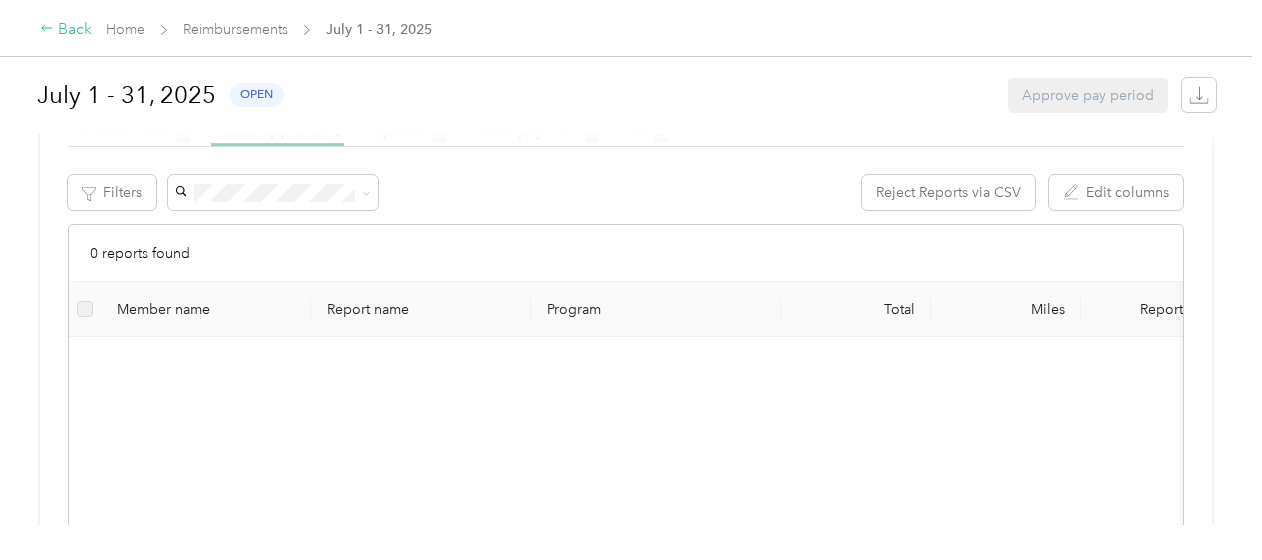 click 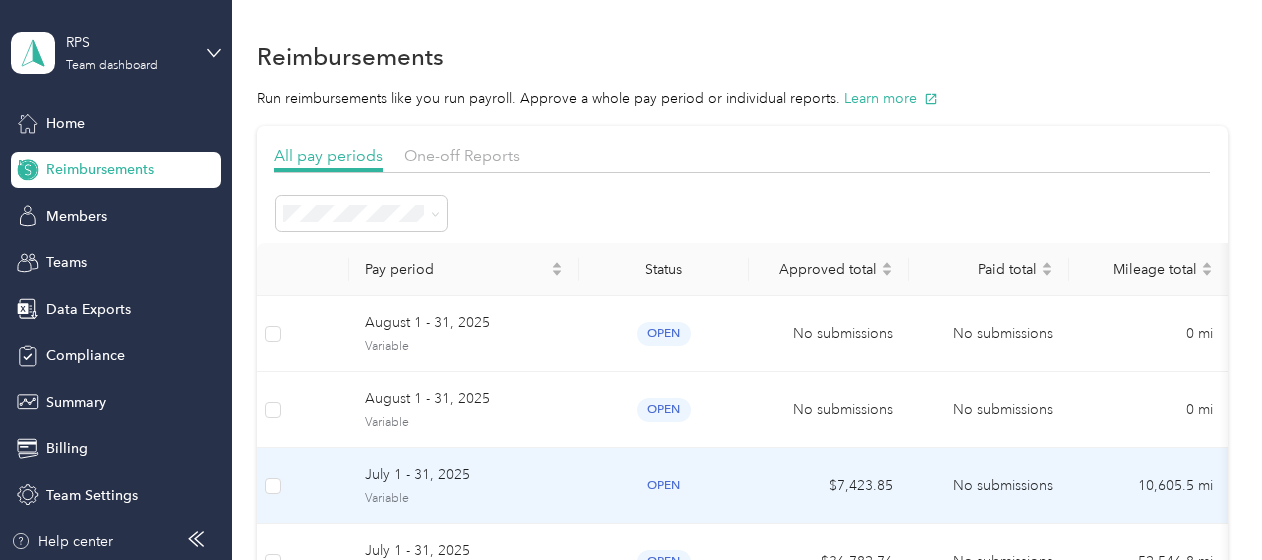 click on "$7,423.85" at bounding box center [829, 486] 